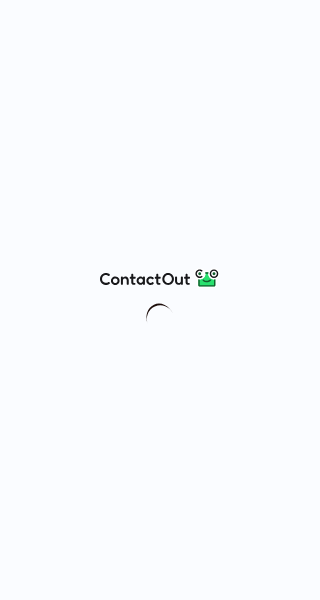 scroll, scrollTop: 0, scrollLeft: 0, axis: both 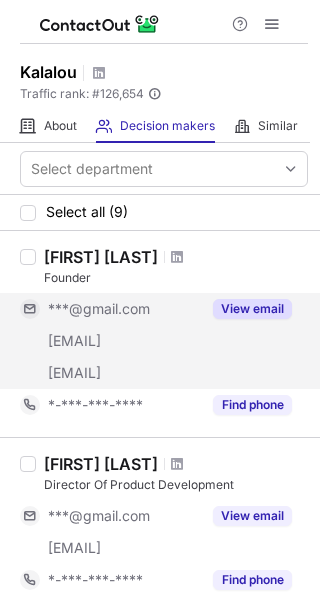 click on "View email" at bounding box center [252, 309] 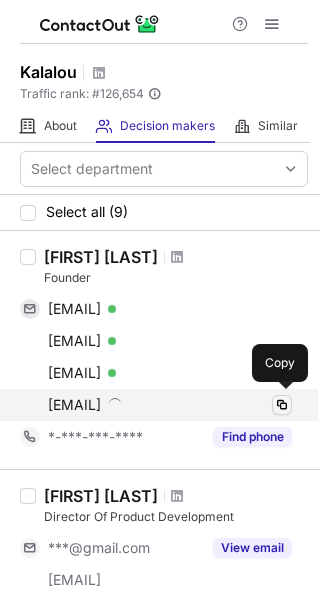 drag, startPoint x: 178, startPoint y: 404, endPoint x: 281, endPoint y: 409, distance: 103.121284 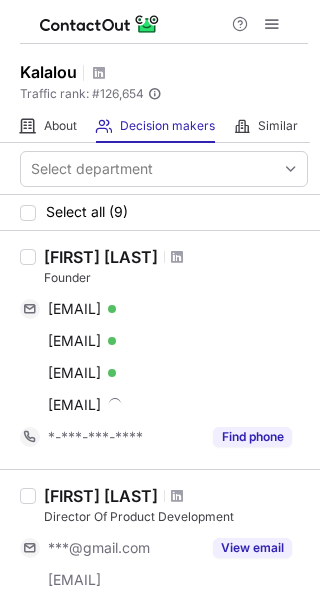 type 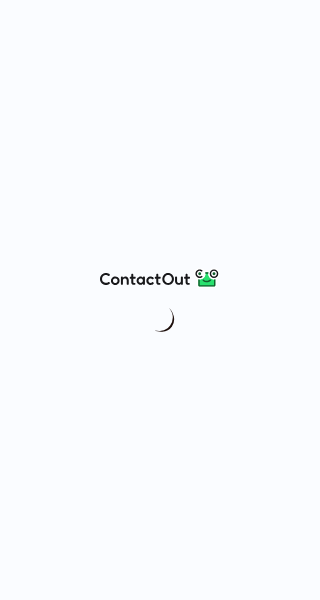 scroll, scrollTop: 0, scrollLeft: 0, axis: both 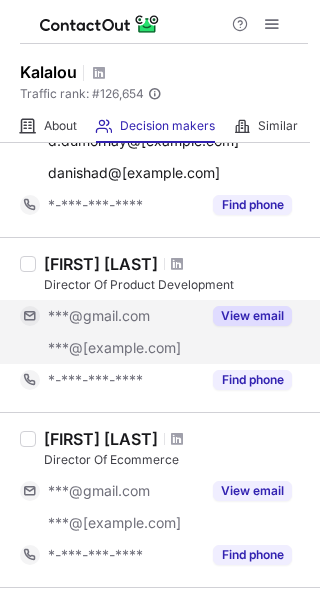 click on "View email" at bounding box center (252, 316) 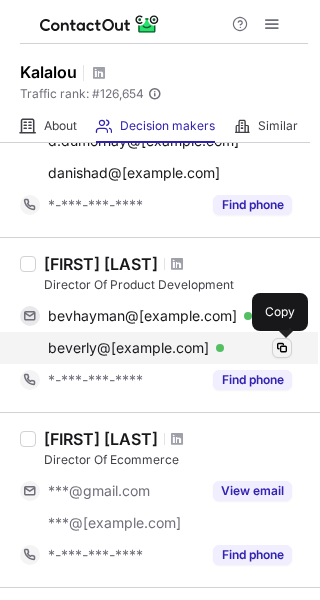 click at bounding box center (282, 348) 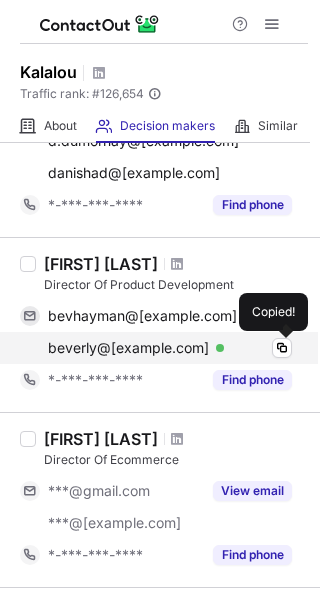 type 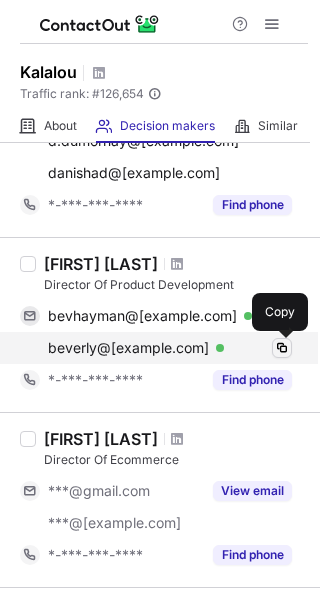 click at bounding box center (282, 348) 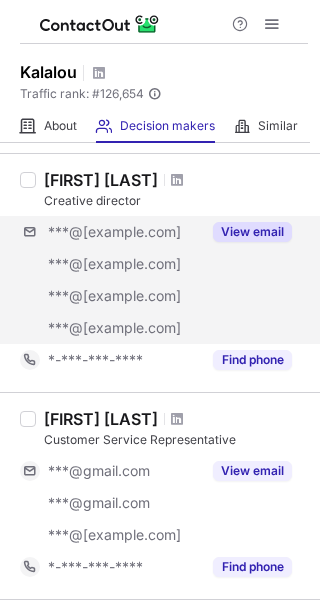 scroll, scrollTop: 600, scrollLeft: 0, axis: vertical 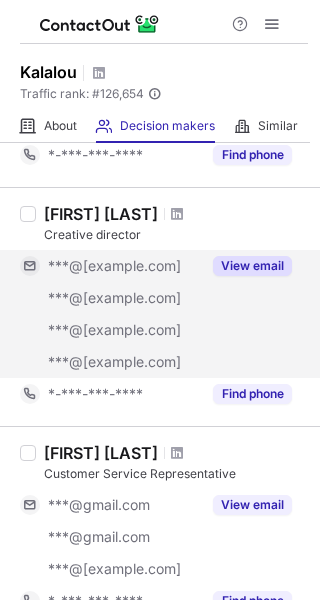 click on "View email" at bounding box center (252, 266) 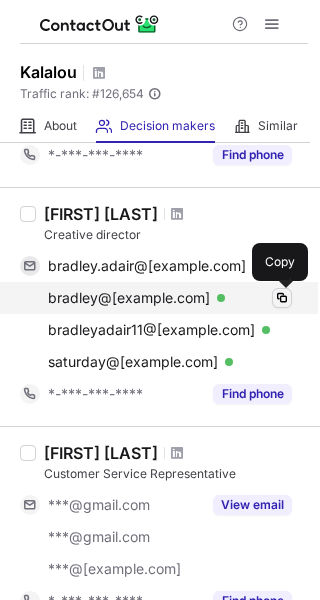 click at bounding box center (282, 298) 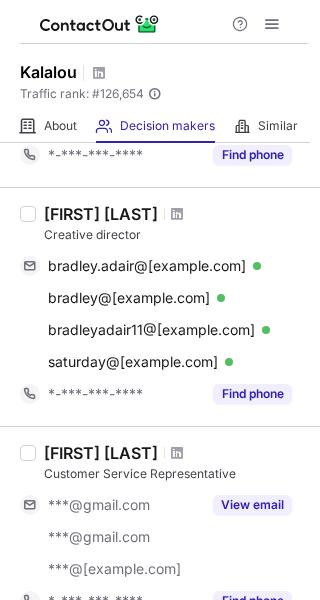 type 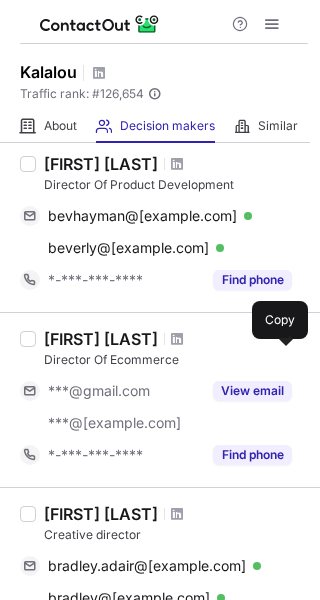 scroll, scrollTop: 200, scrollLeft: 0, axis: vertical 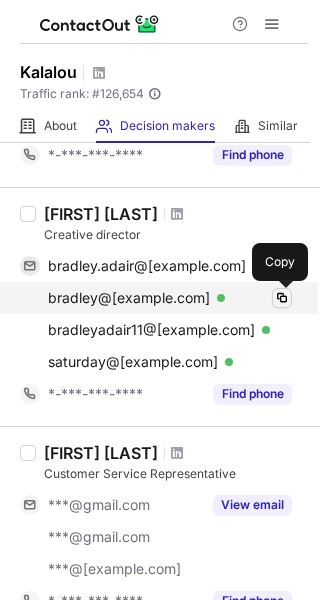 click at bounding box center [282, 298] 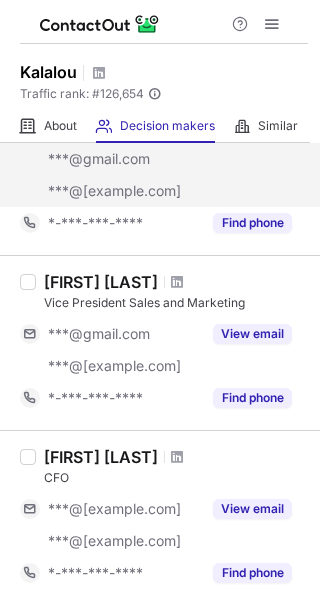 scroll, scrollTop: 1000, scrollLeft: 0, axis: vertical 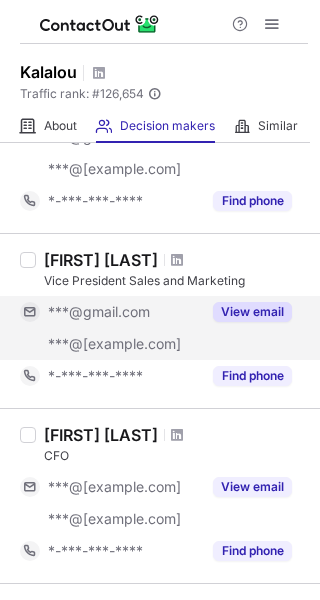 click on "View email" at bounding box center (252, 312) 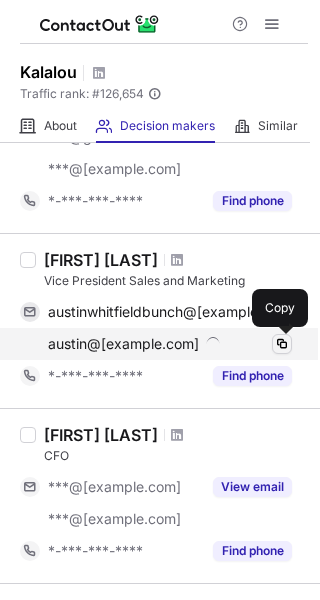 click at bounding box center [282, 344] 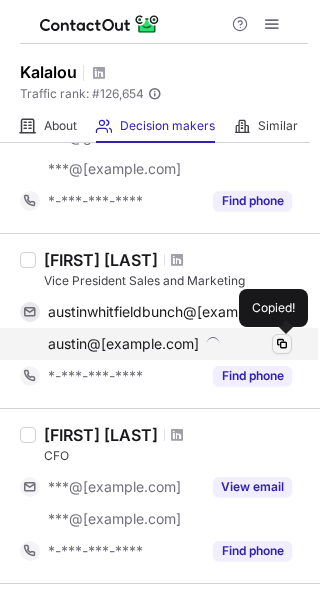 type 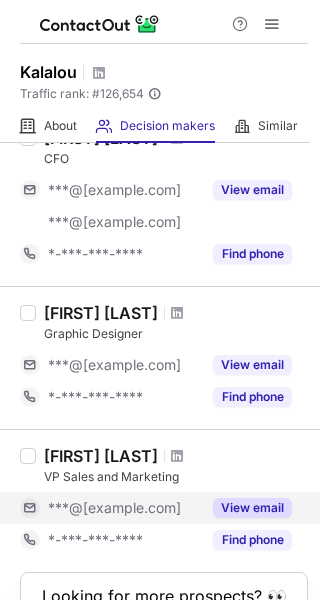 scroll, scrollTop: 1300, scrollLeft: 0, axis: vertical 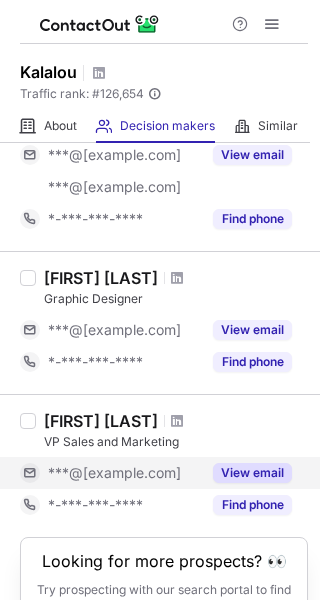 click on "View email" at bounding box center (252, 473) 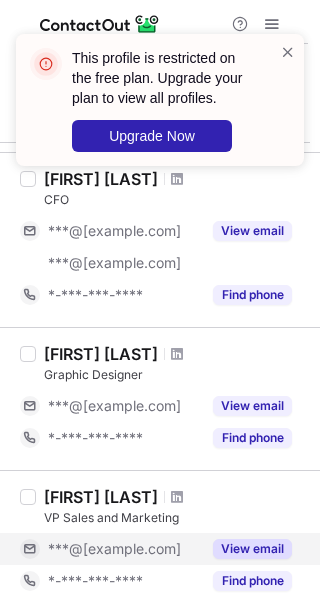 scroll, scrollTop: 1189, scrollLeft: 0, axis: vertical 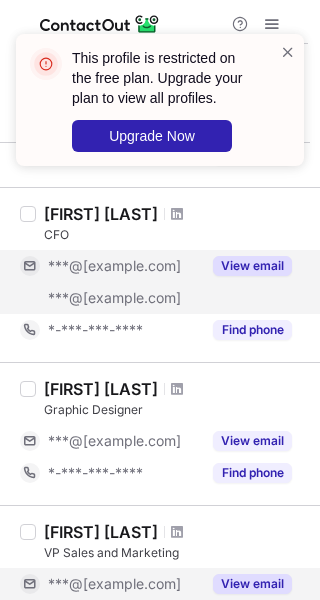 click on "View email" at bounding box center [252, 266] 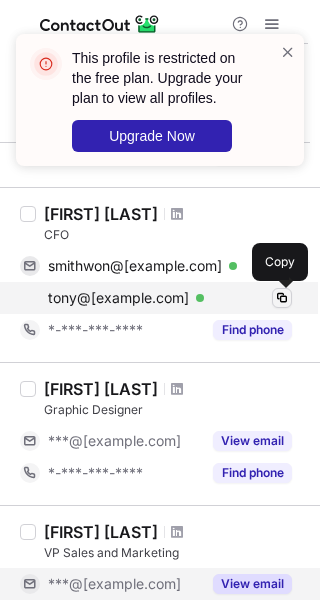 click at bounding box center [282, 298] 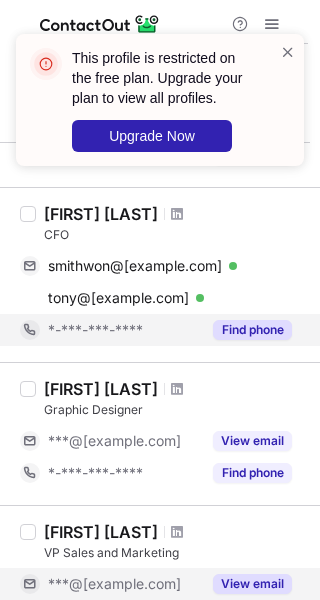 type 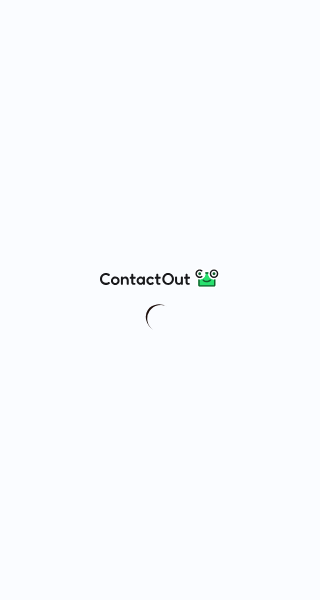 scroll, scrollTop: 0, scrollLeft: 0, axis: both 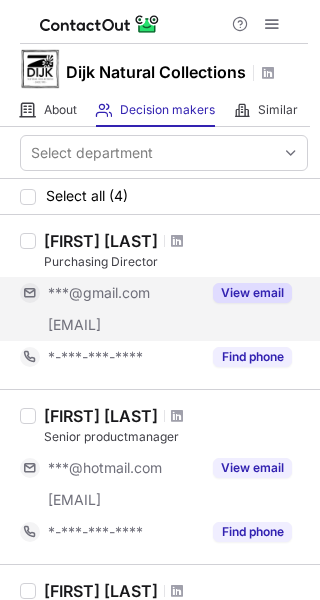 click on "View email" at bounding box center (252, 293) 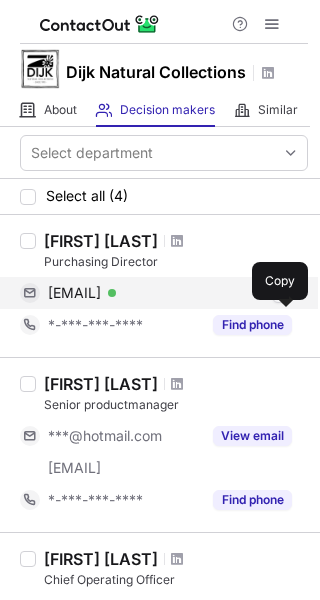 click at bounding box center [282, 293] 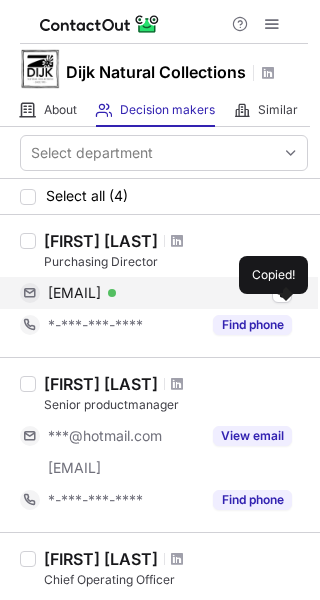 type 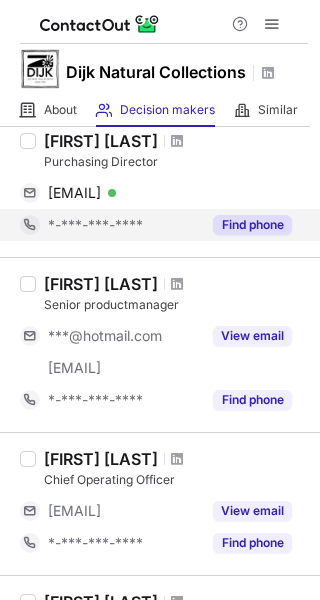 scroll, scrollTop: 0, scrollLeft: 0, axis: both 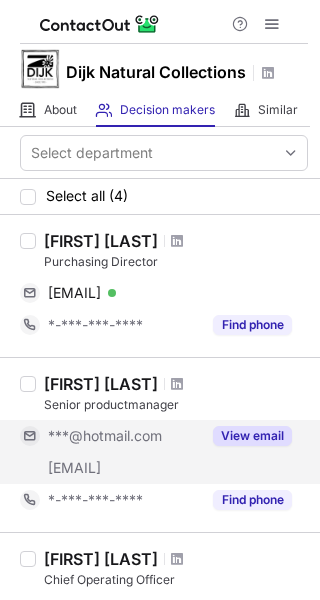 click on "View email" at bounding box center [252, 436] 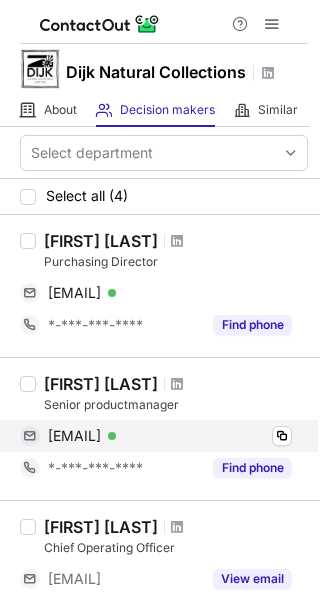 scroll, scrollTop: 100, scrollLeft: 0, axis: vertical 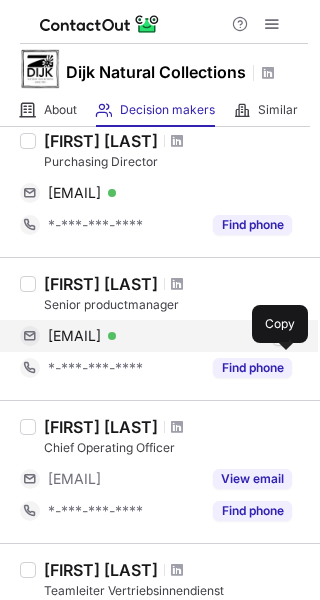 click at bounding box center [282, 336] 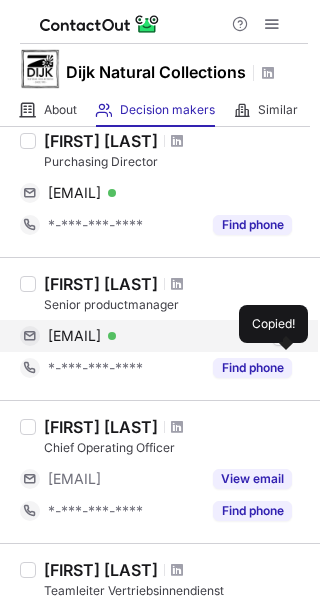 type 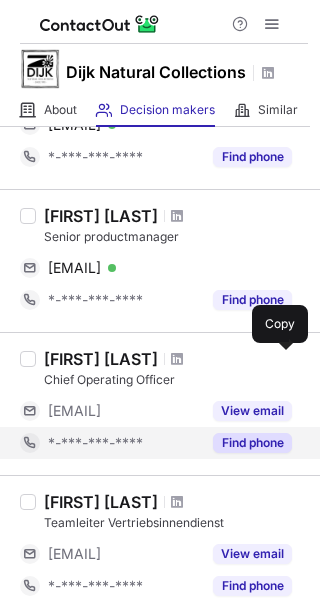 scroll, scrollTop: 200, scrollLeft: 0, axis: vertical 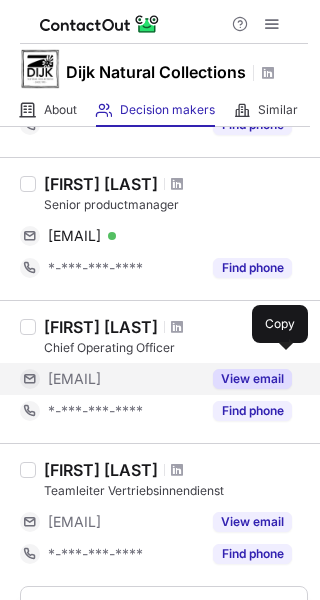 click on "View email" at bounding box center (252, 379) 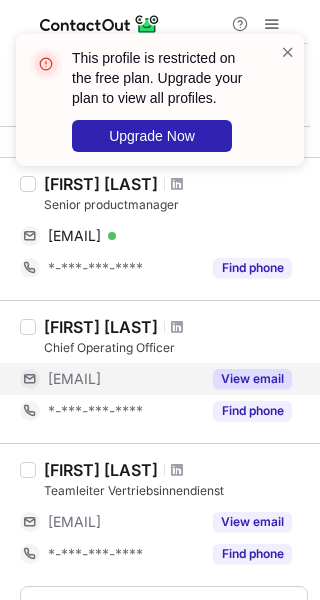 click on "View email" at bounding box center (252, 379) 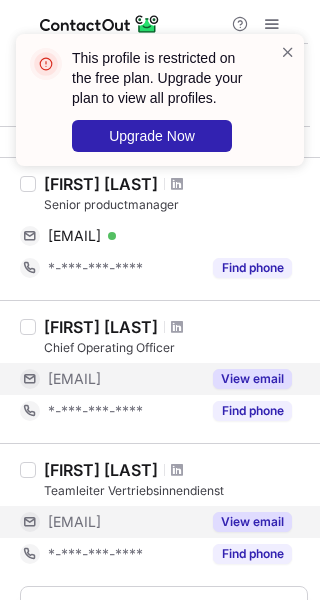 click on "View email" at bounding box center (252, 522) 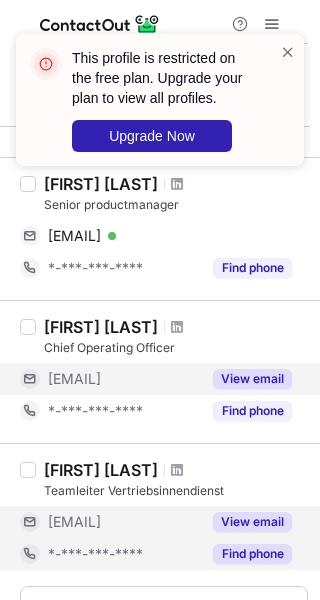 scroll, scrollTop: 300, scrollLeft: 0, axis: vertical 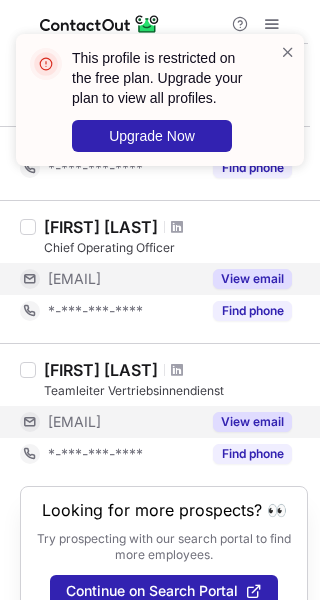 click on "View email" at bounding box center (252, 422) 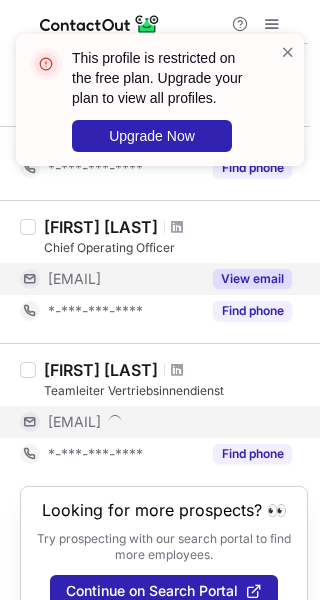 click on "***@dijknaturalcollections.com" at bounding box center (74, 422) 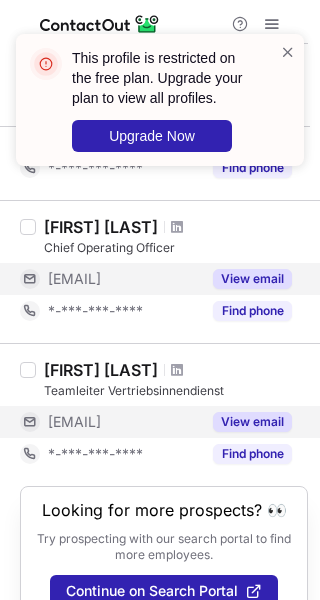 click on "View email" at bounding box center [252, 422] 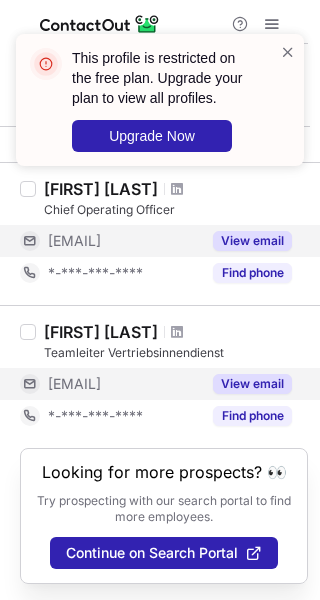 scroll, scrollTop: 362, scrollLeft: 0, axis: vertical 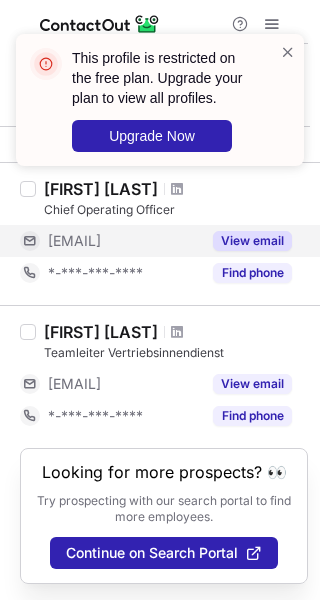 click on "View email" at bounding box center (252, 241) 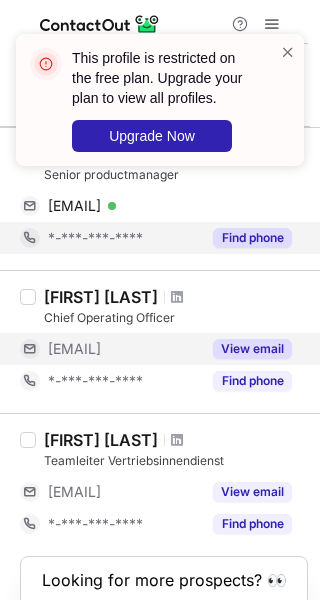 scroll, scrollTop: 262, scrollLeft: 0, axis: vertical 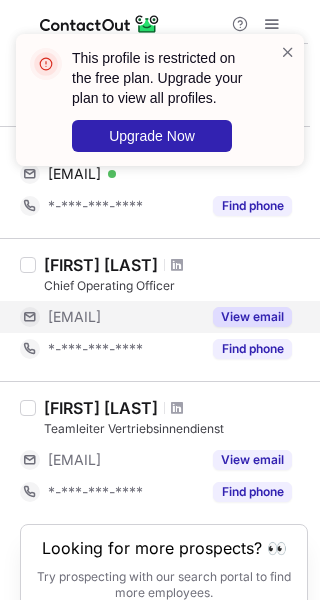 click on "Peter Aaftink Senior productmanager peteraaftink@hotmail.com Verified Copy *-***-***-**** Find phone" at bounding box center (160, 166) 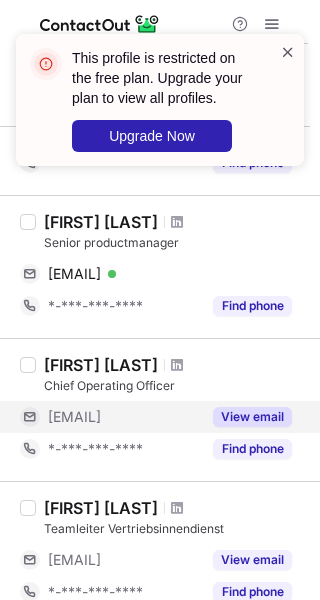 click at bounding box center (288, 52) 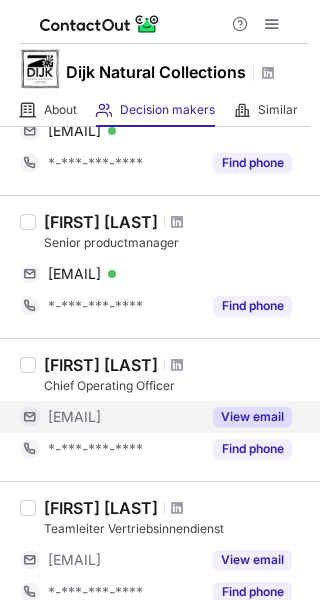 scroll, scrollTop: 62, scrollLeft: 0, axis: vertical 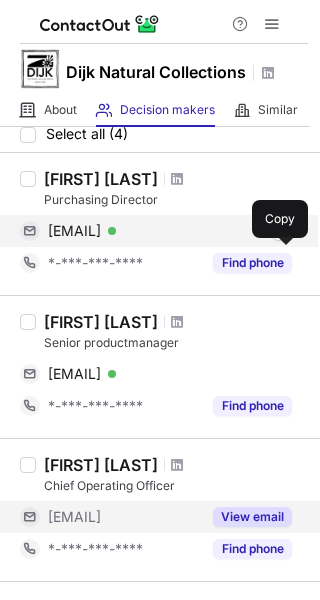 click at bounding box center [282, 231] 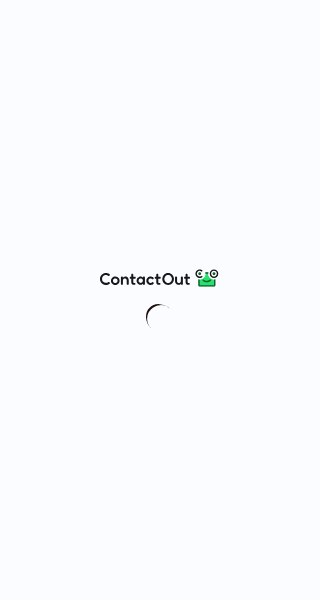 scroll, scrollTop: 0, scrollLeft: 0, axis: both 